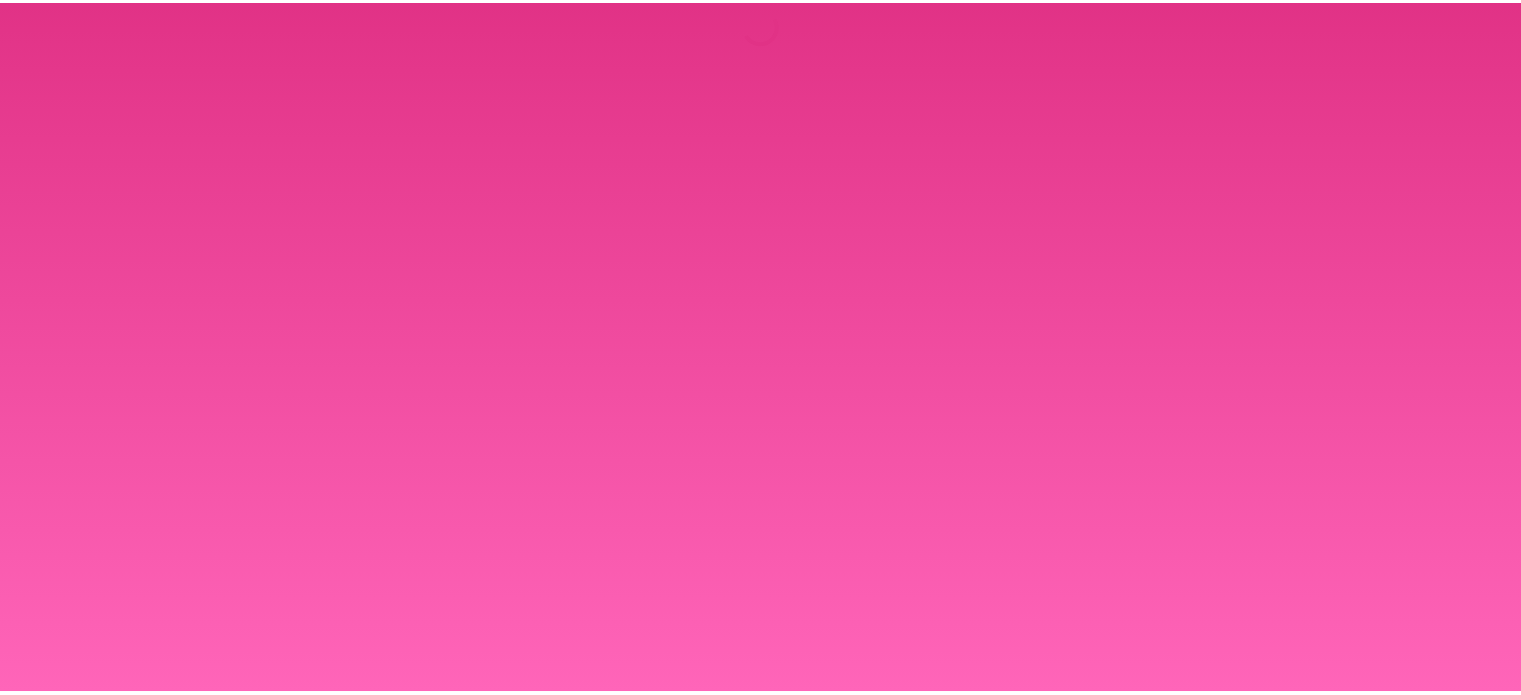 scroll, scrollTop: 0, scrollLeft: 0, axis: both 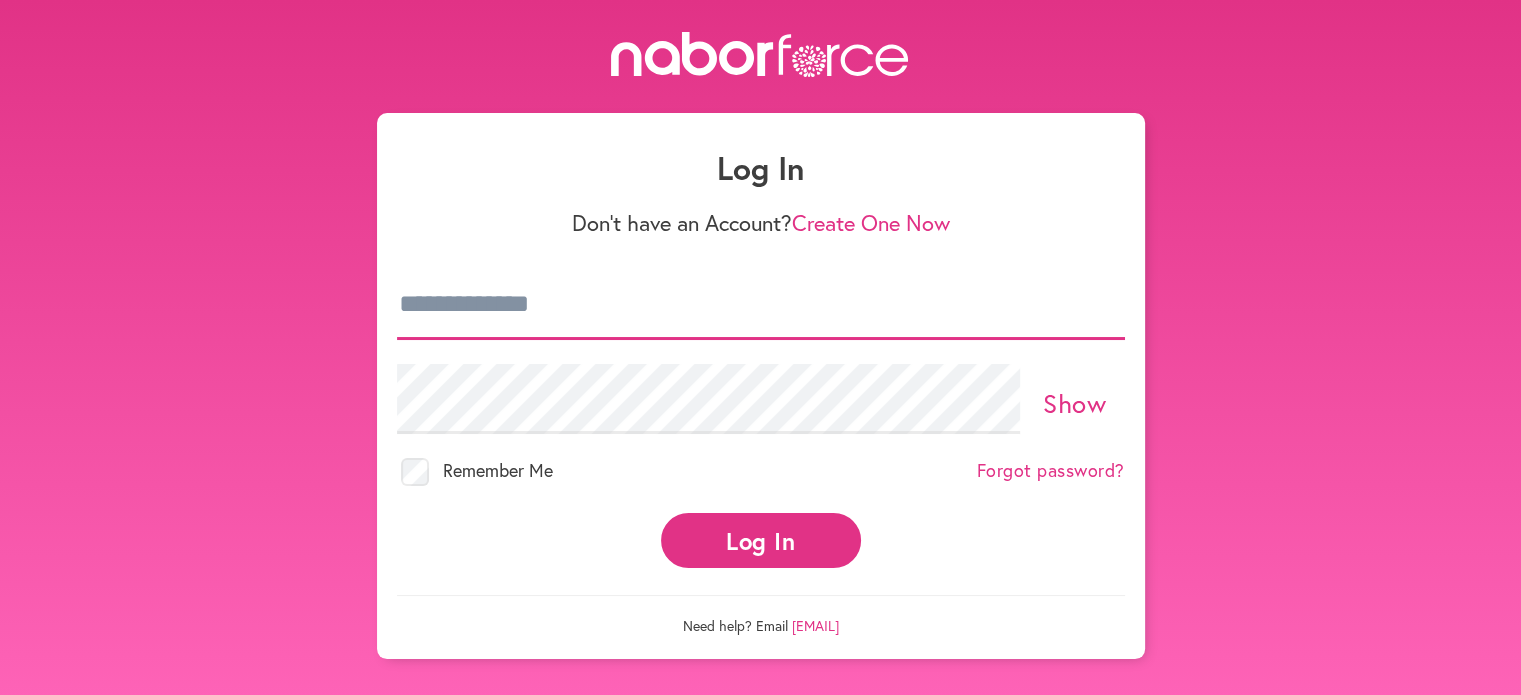 click at bounding box center [761, 305] 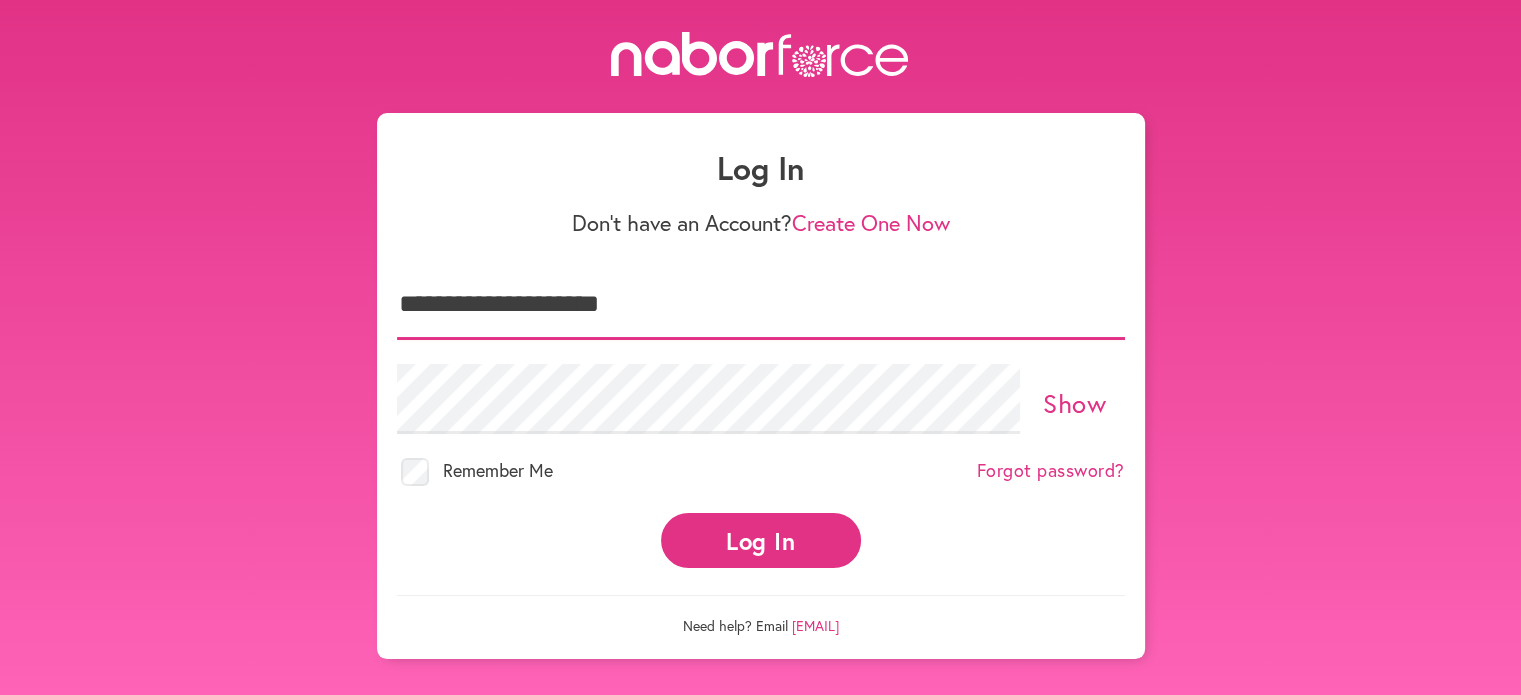 type on "**********" 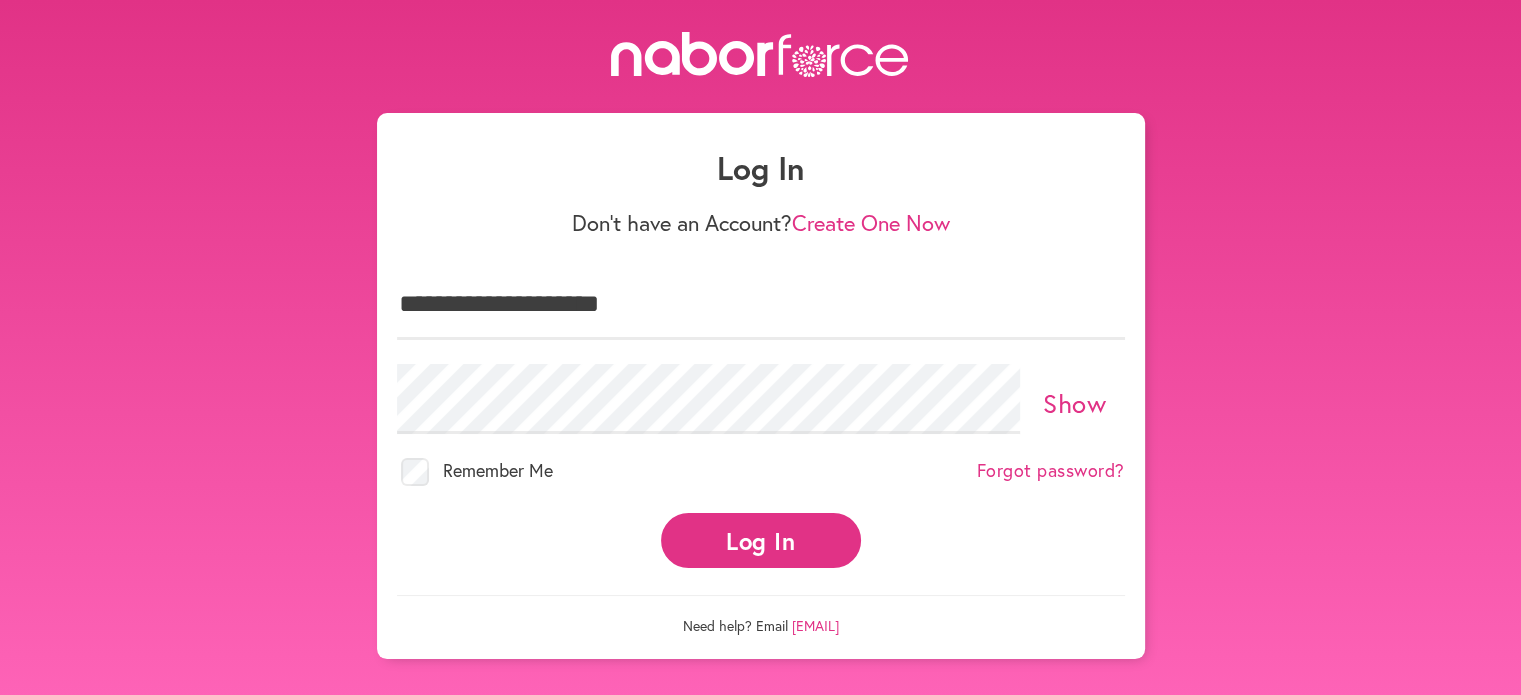 click on "Show" at bounding box center [1074, 403] 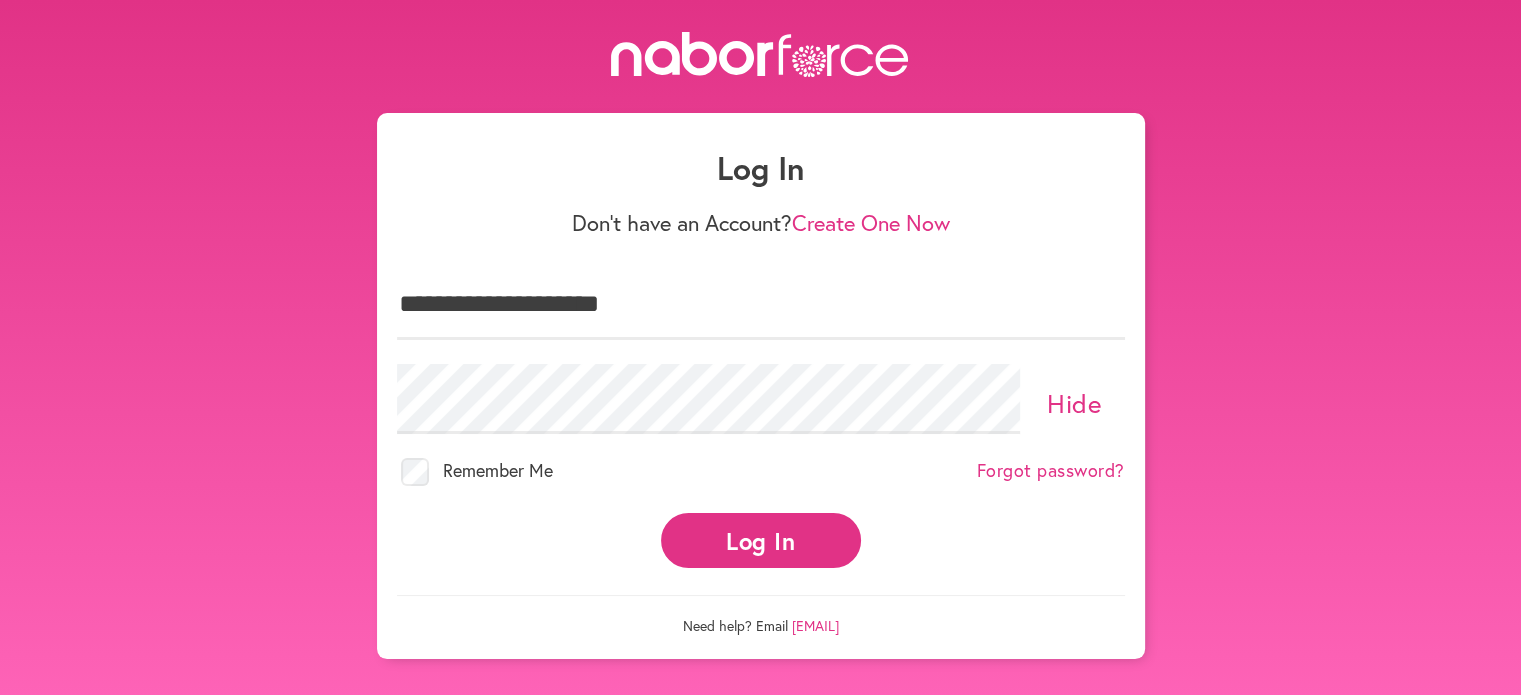click on "Log In" at bounding box center [761, 540] 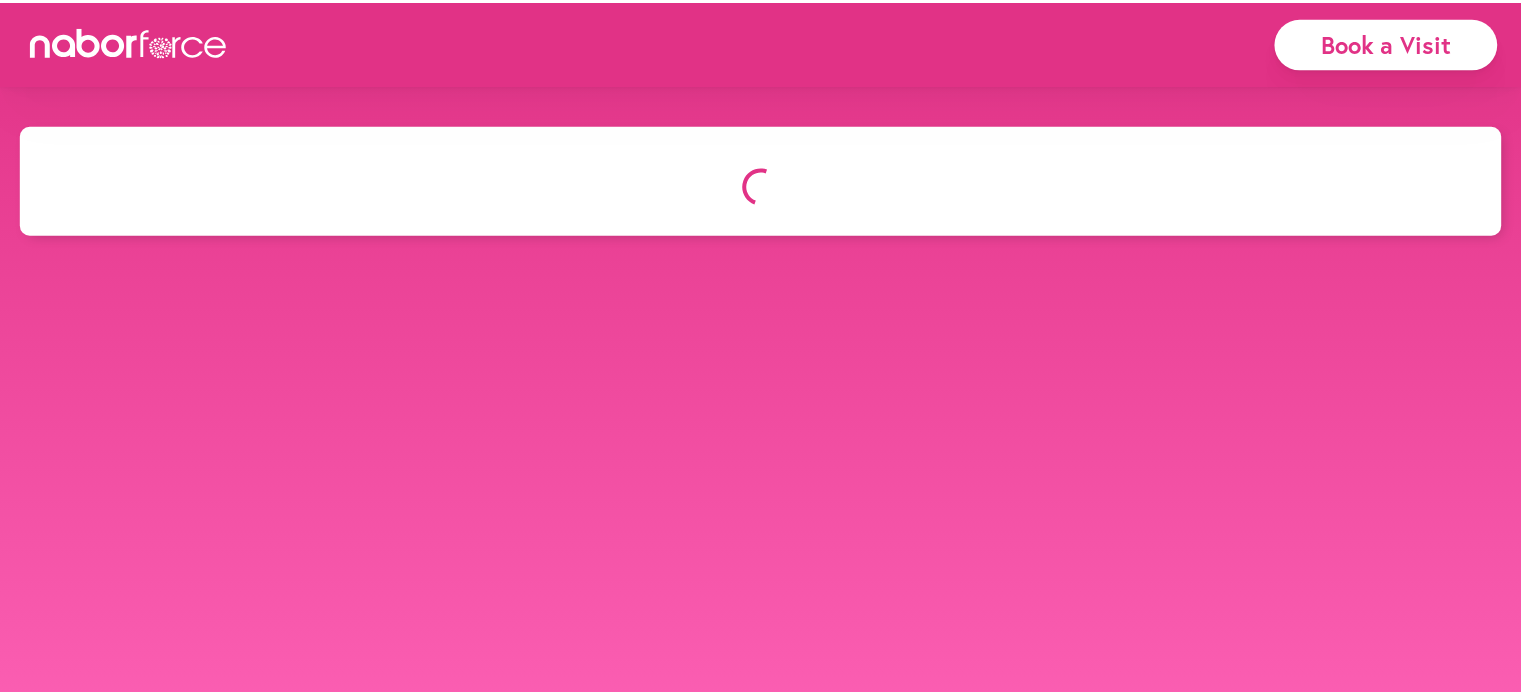 scroll, scrollTop: 0, scrollLeft: 0, axis: both 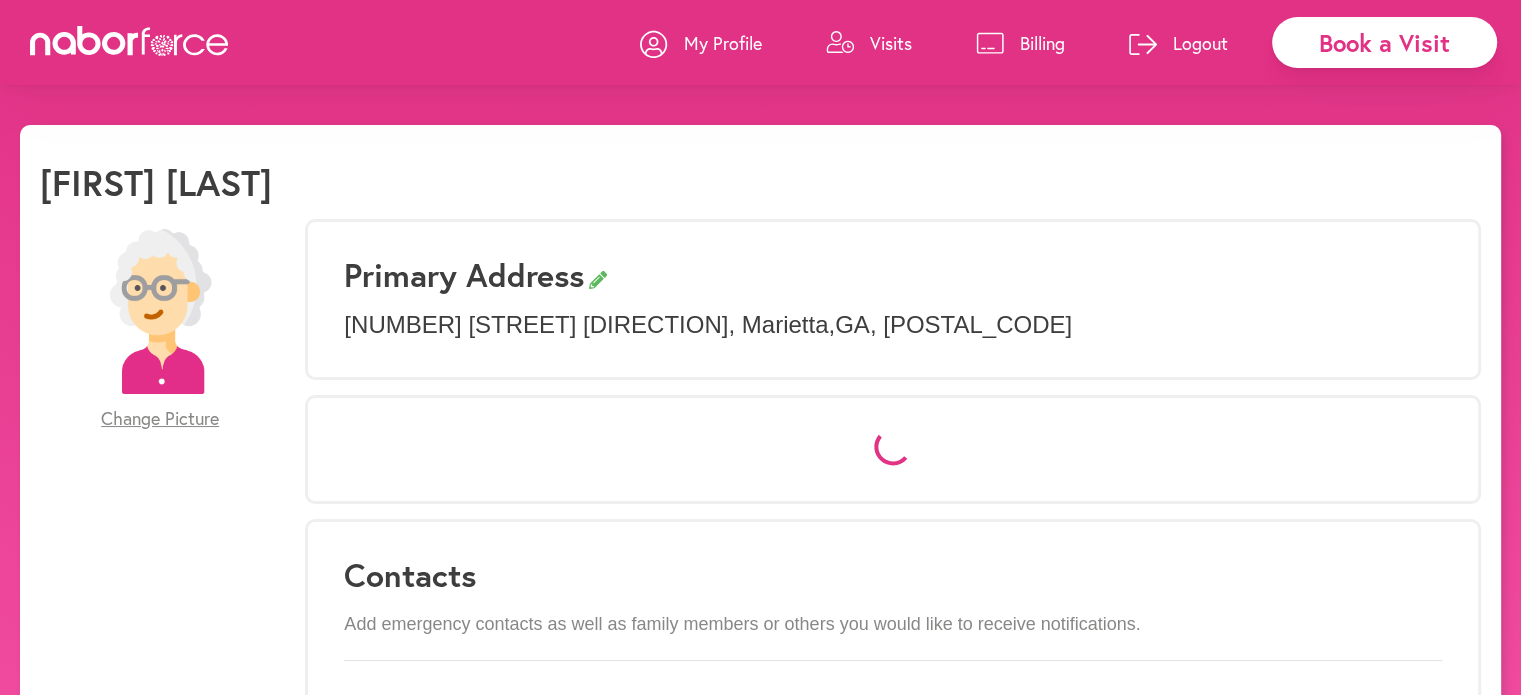 select on "*" 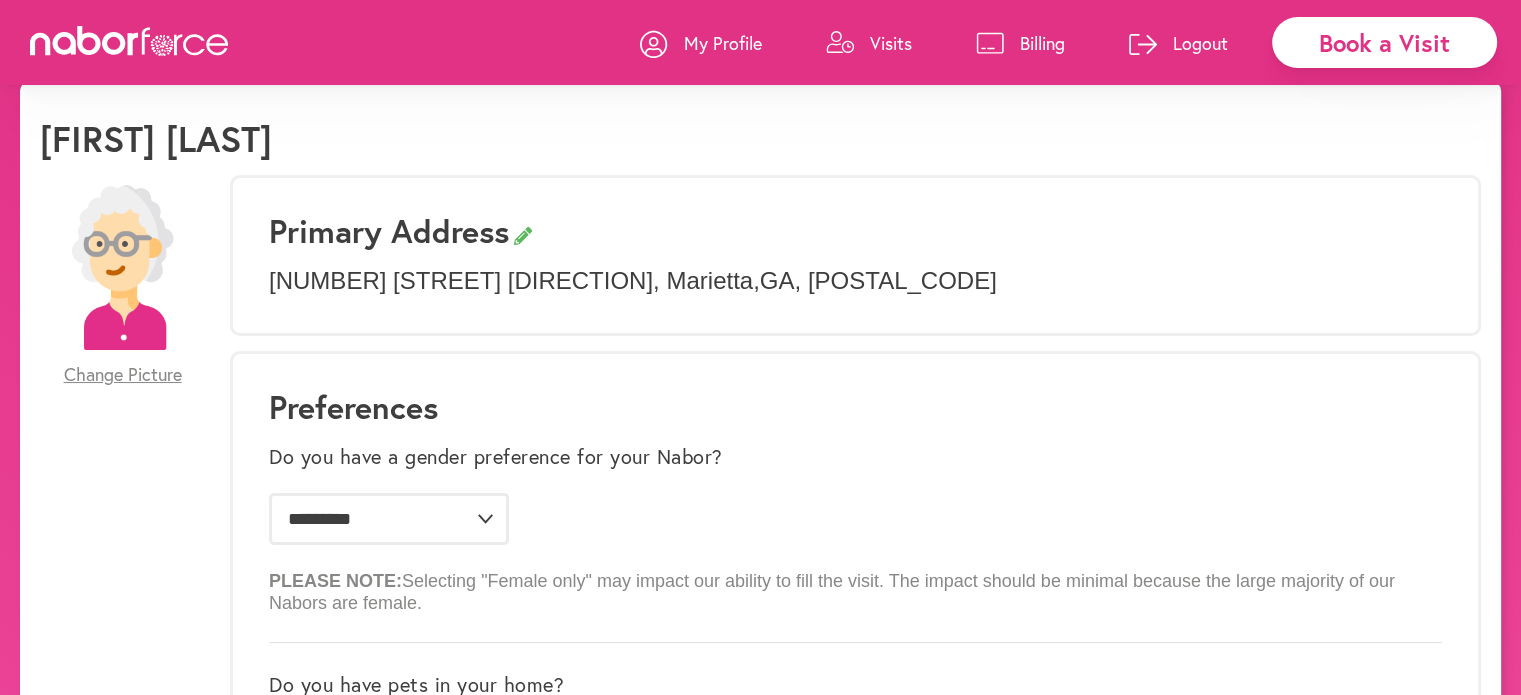 scroll, scrollTop: 0, scrollLeft: 0, axis: both 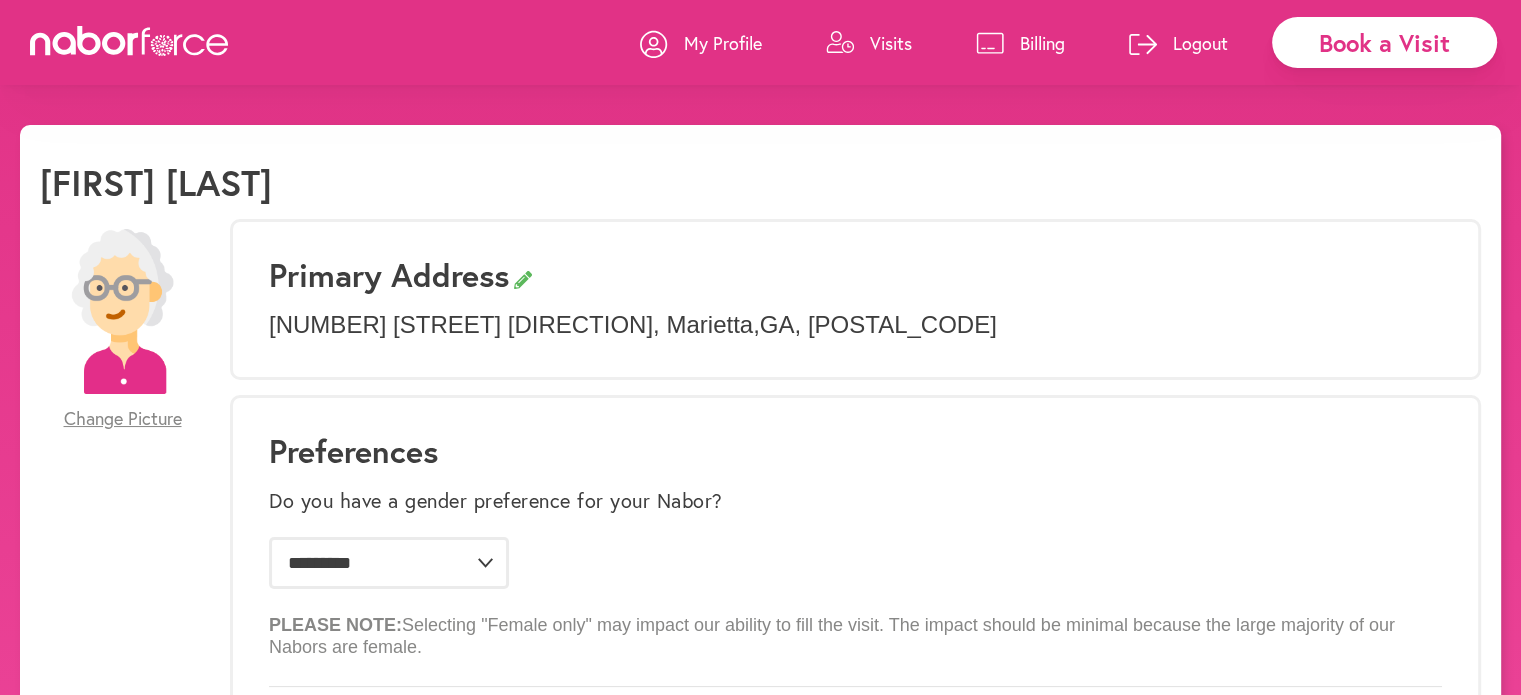 click on "Visits" at bounding box center (891, 43) 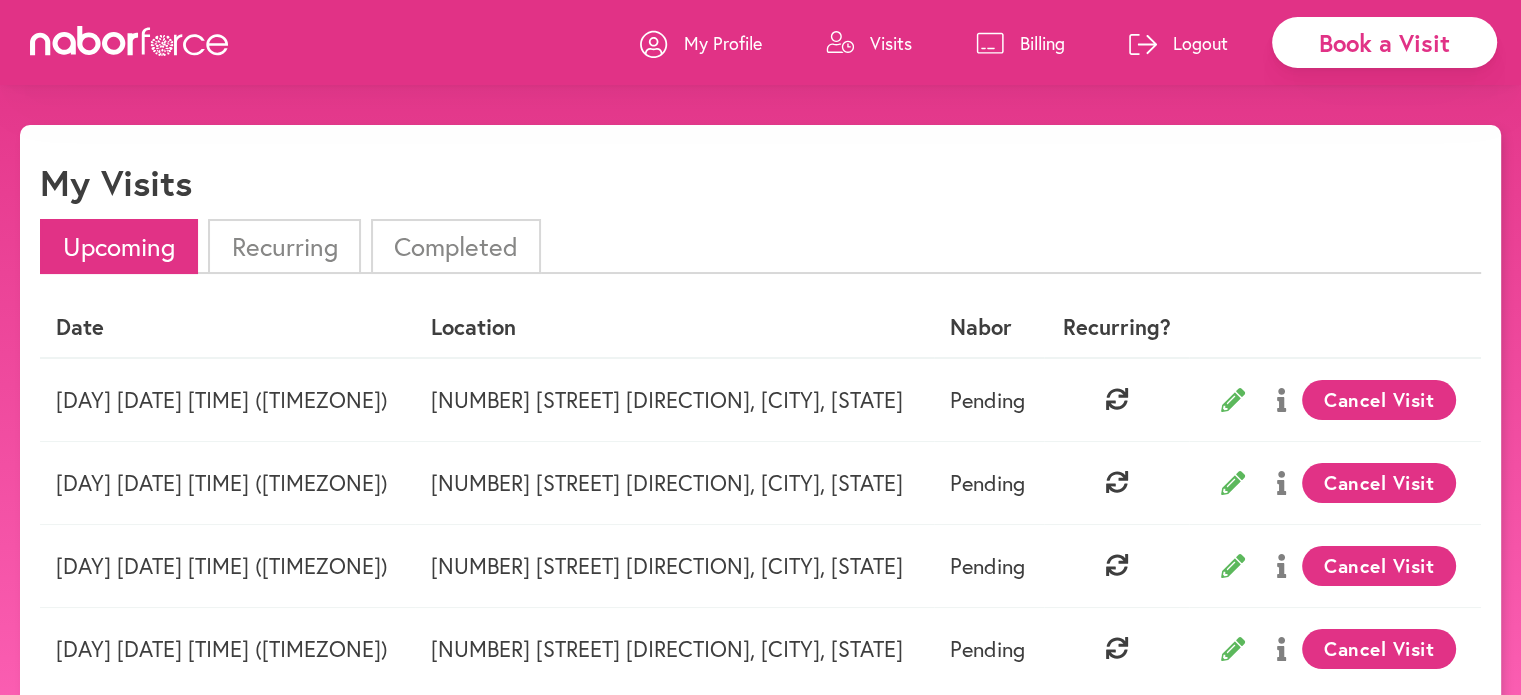 click on "Book a Visit" at bounding box center [1384, 42] 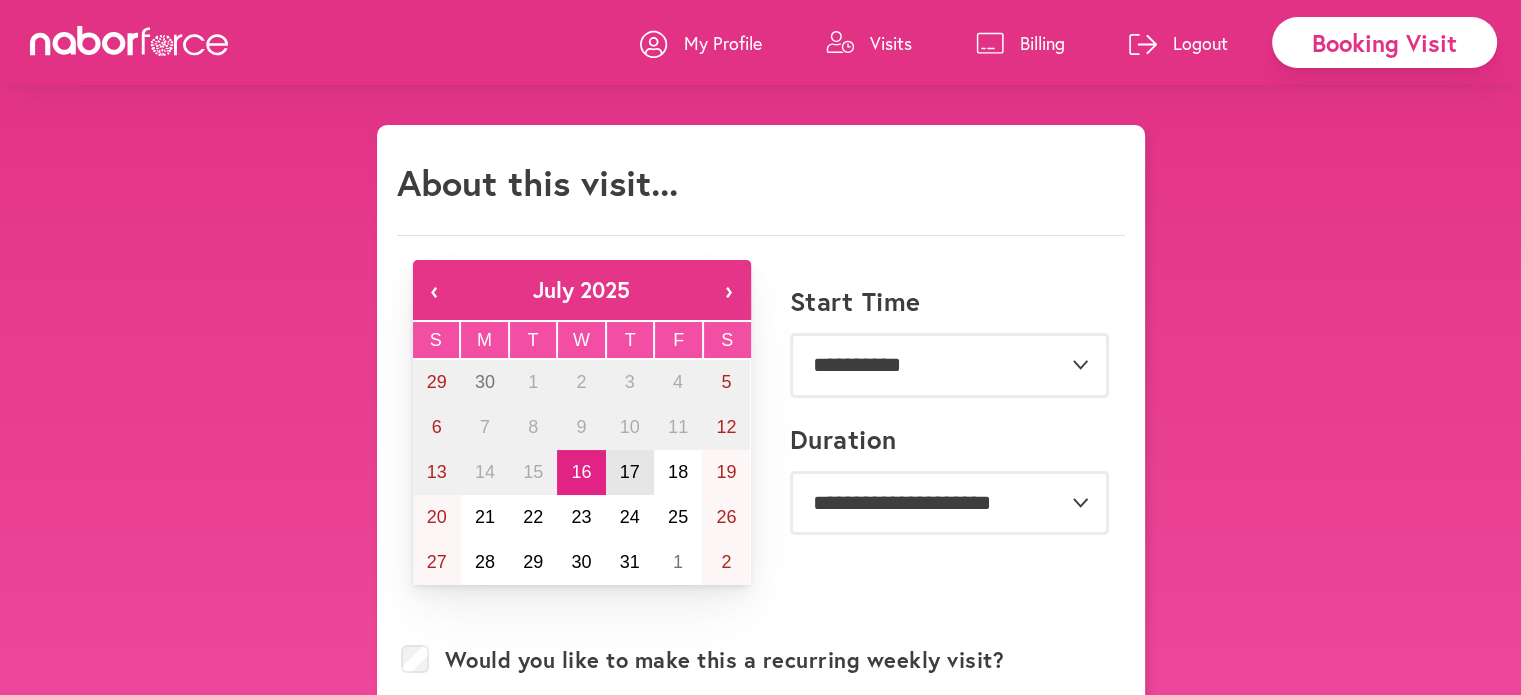click on "17" at bounding box center [630, 472] 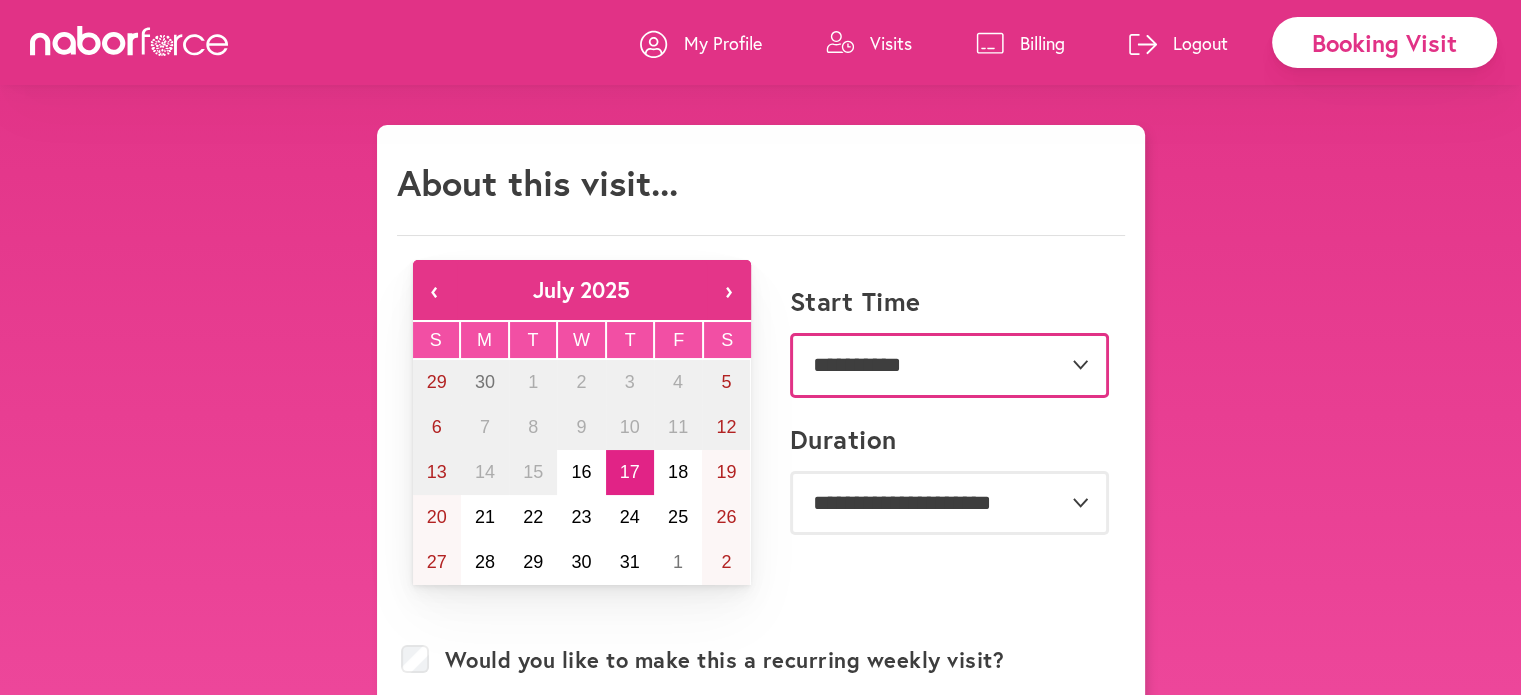 click on "**********" at bounding box center (949, 365) 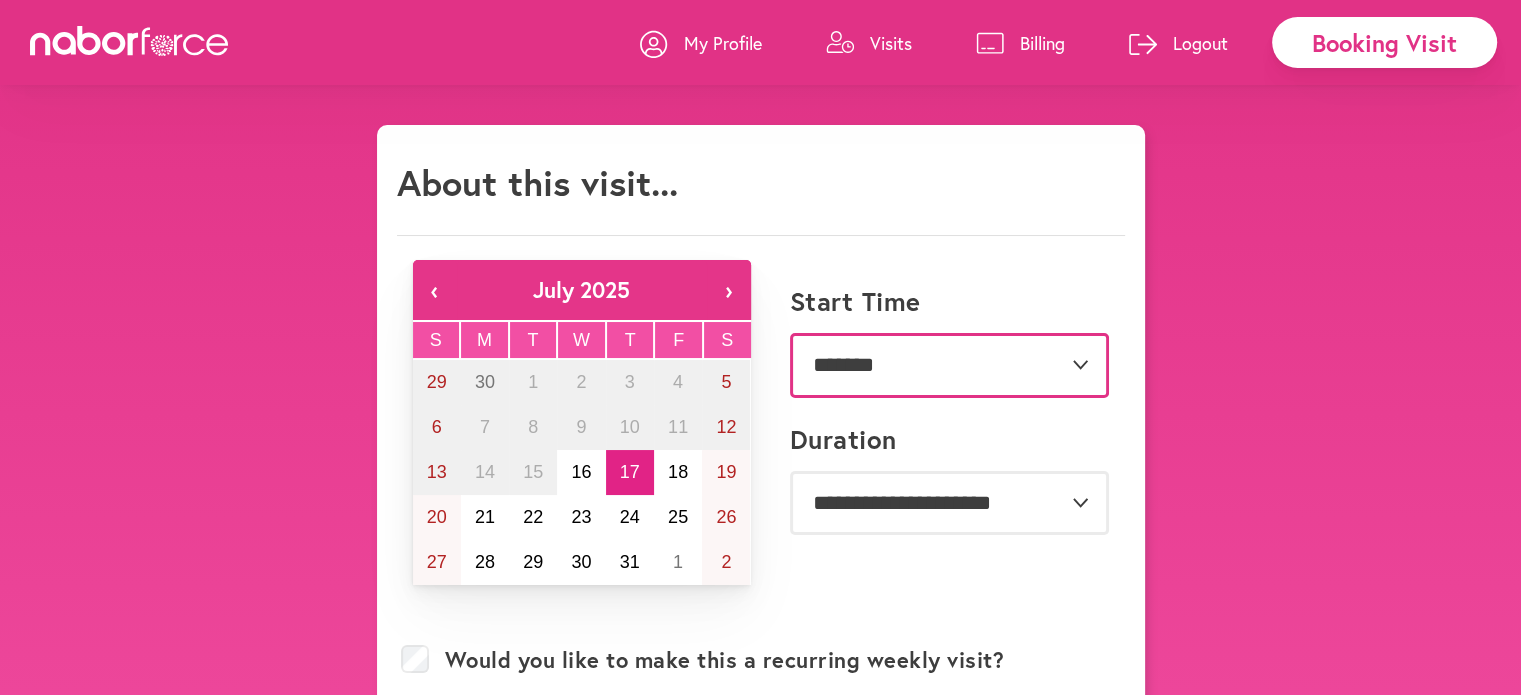 click on "**********" at bounding box center [949, 365] 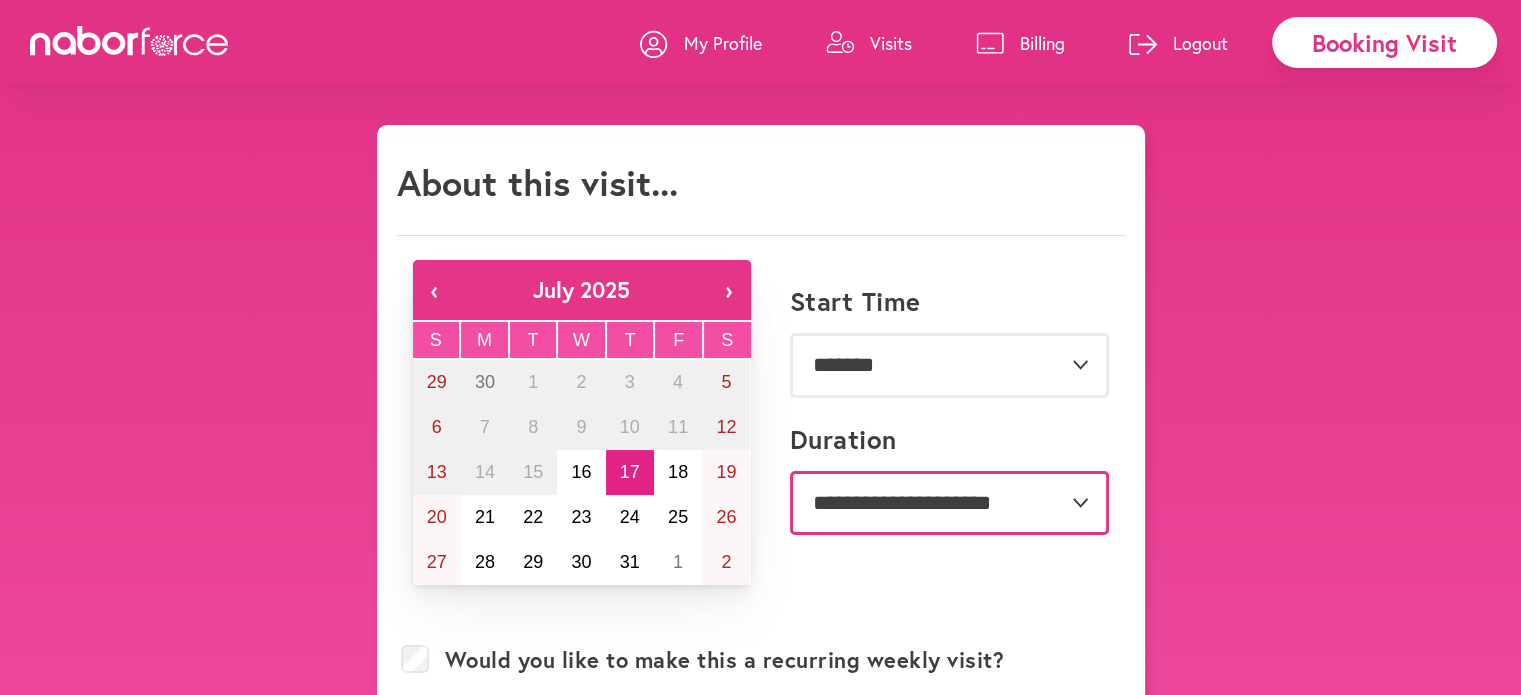 click on "**********" at bounding box center (949, 503) 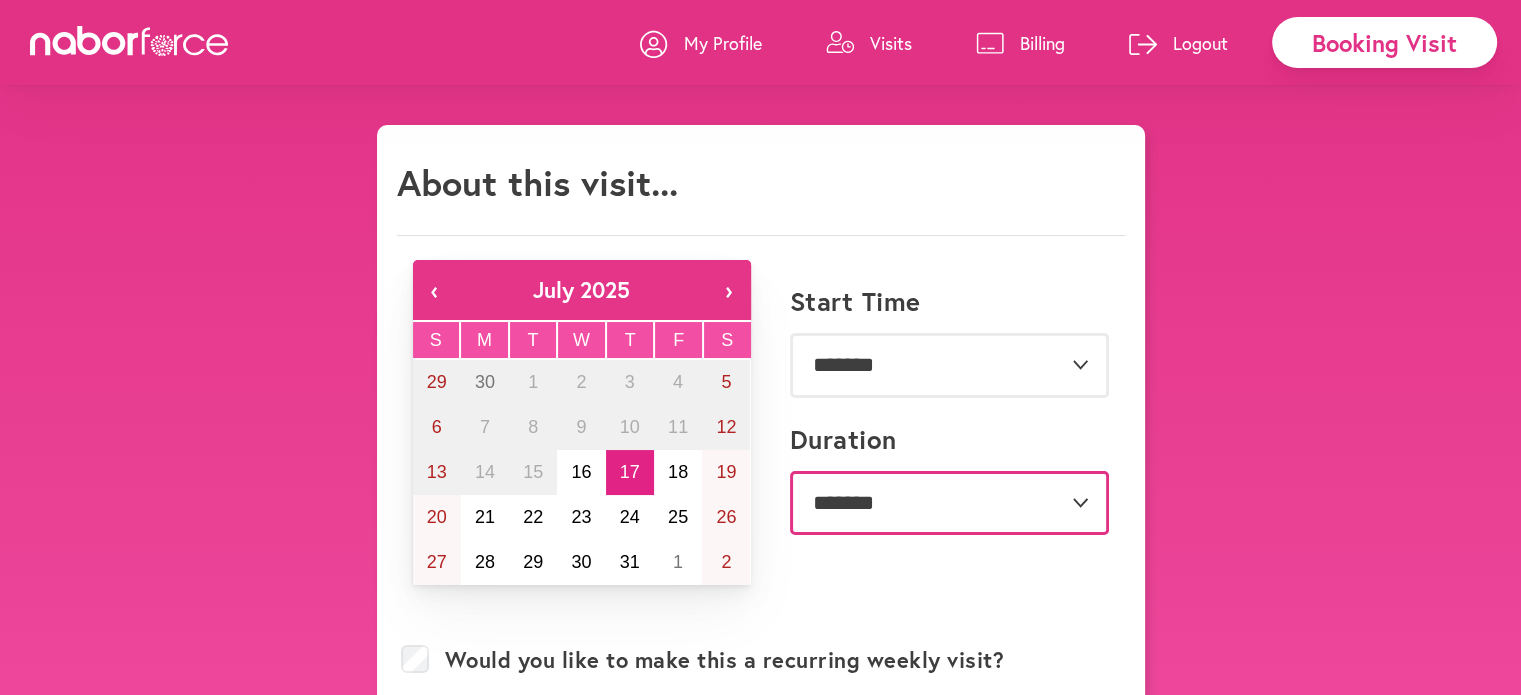 click on "**********" at bounding box center (949, 503) 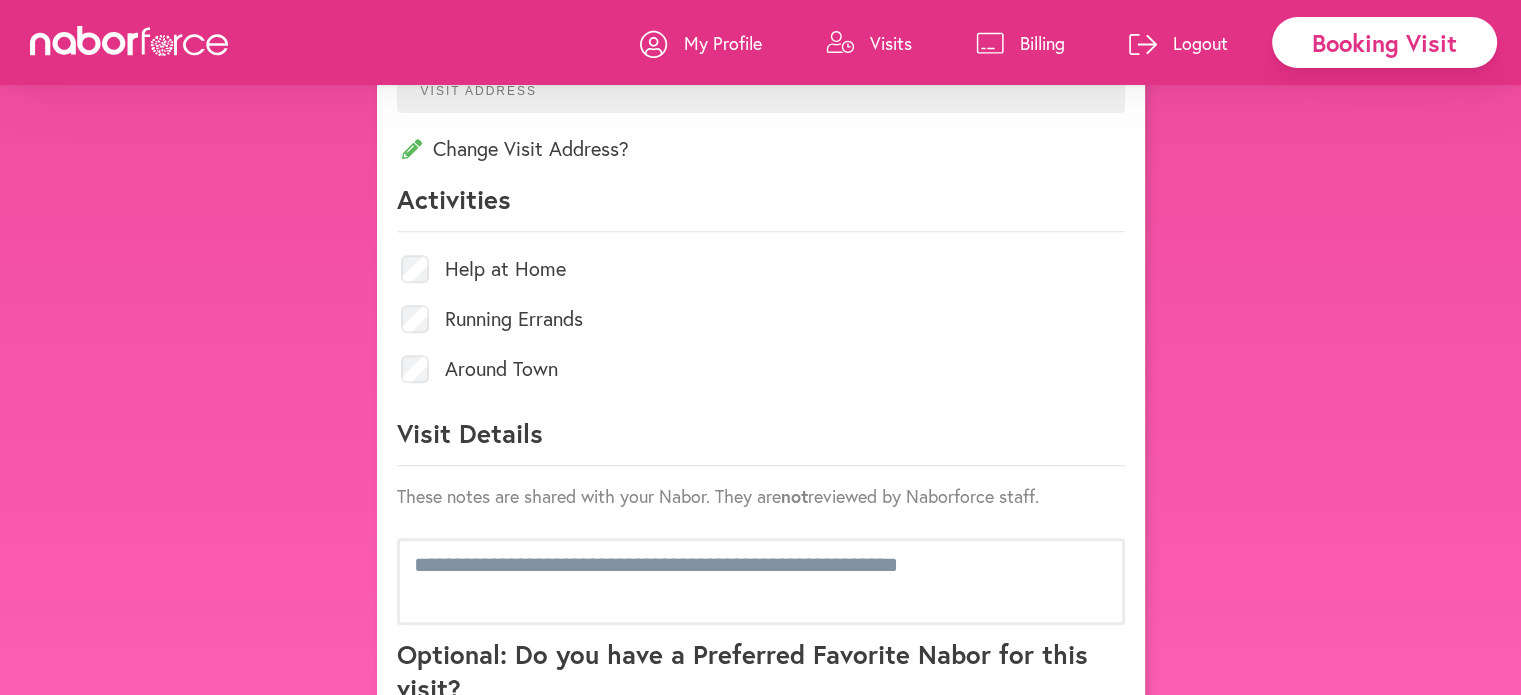 scroll, scrollTop: 807, scrollLeft: 0, axis: vertical 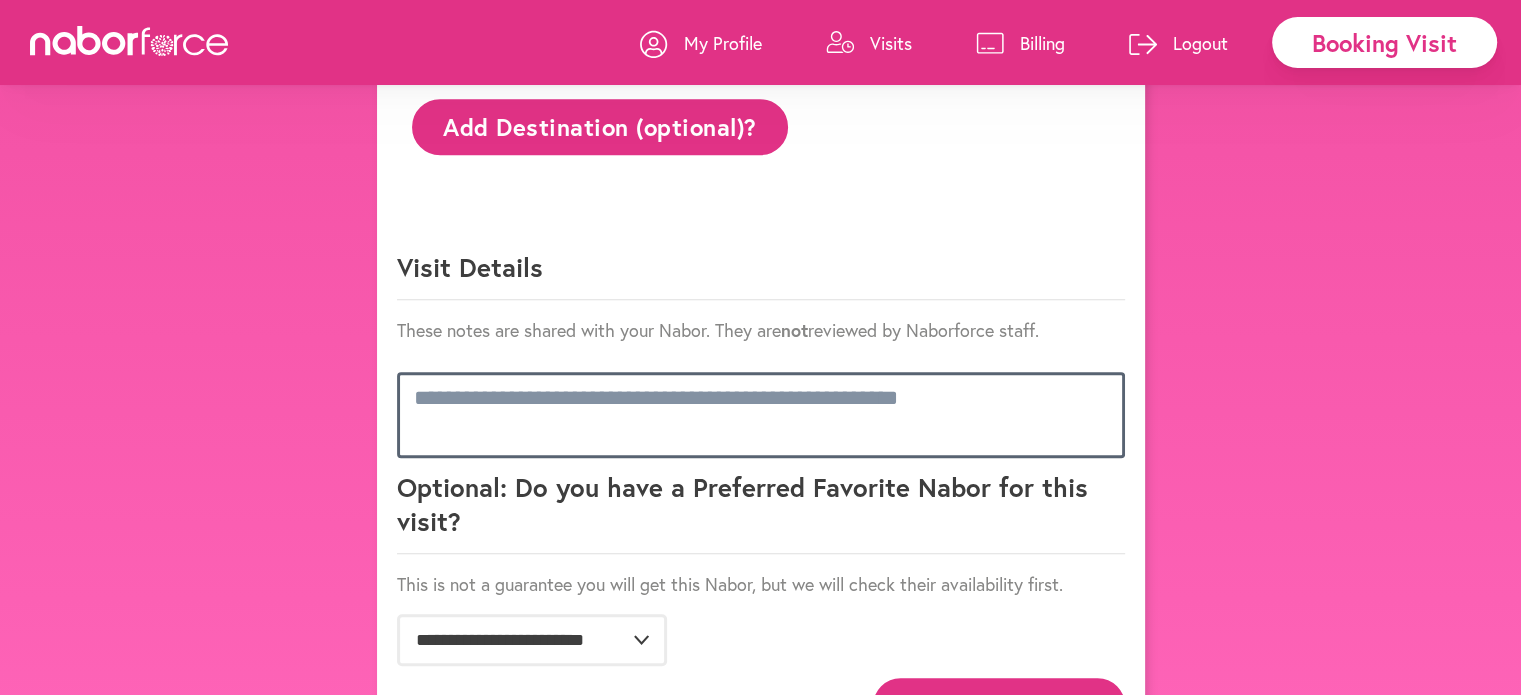 click at bounding box center (761, 415) 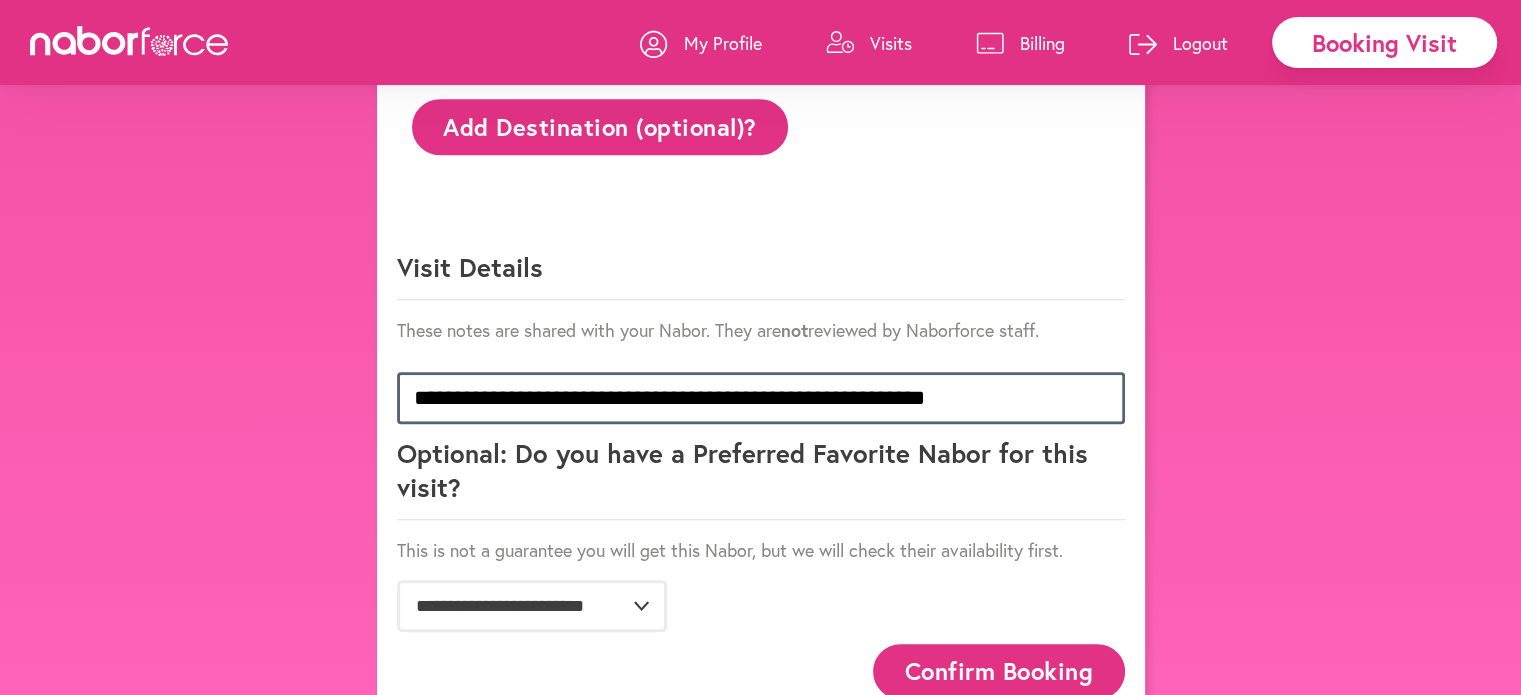 type on "**********" 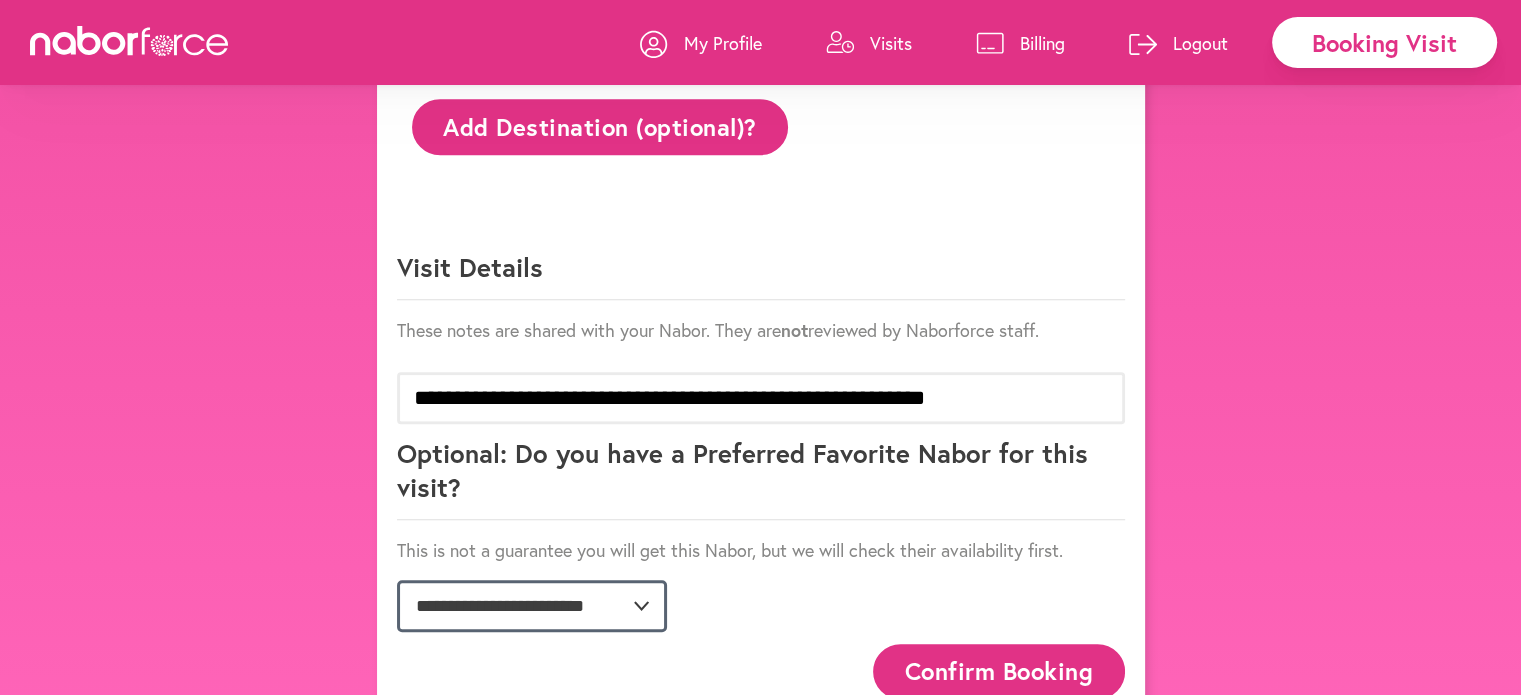 click on "**********" 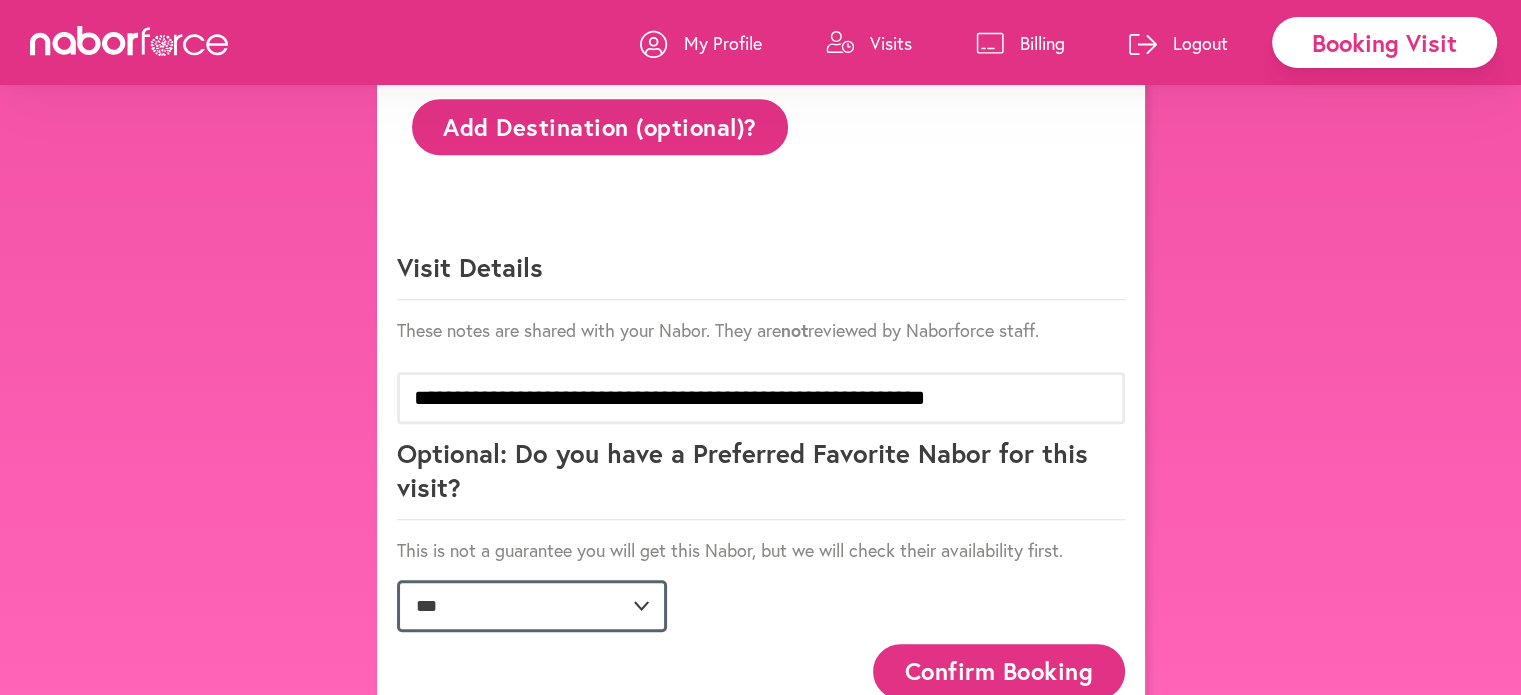 click on "**********" 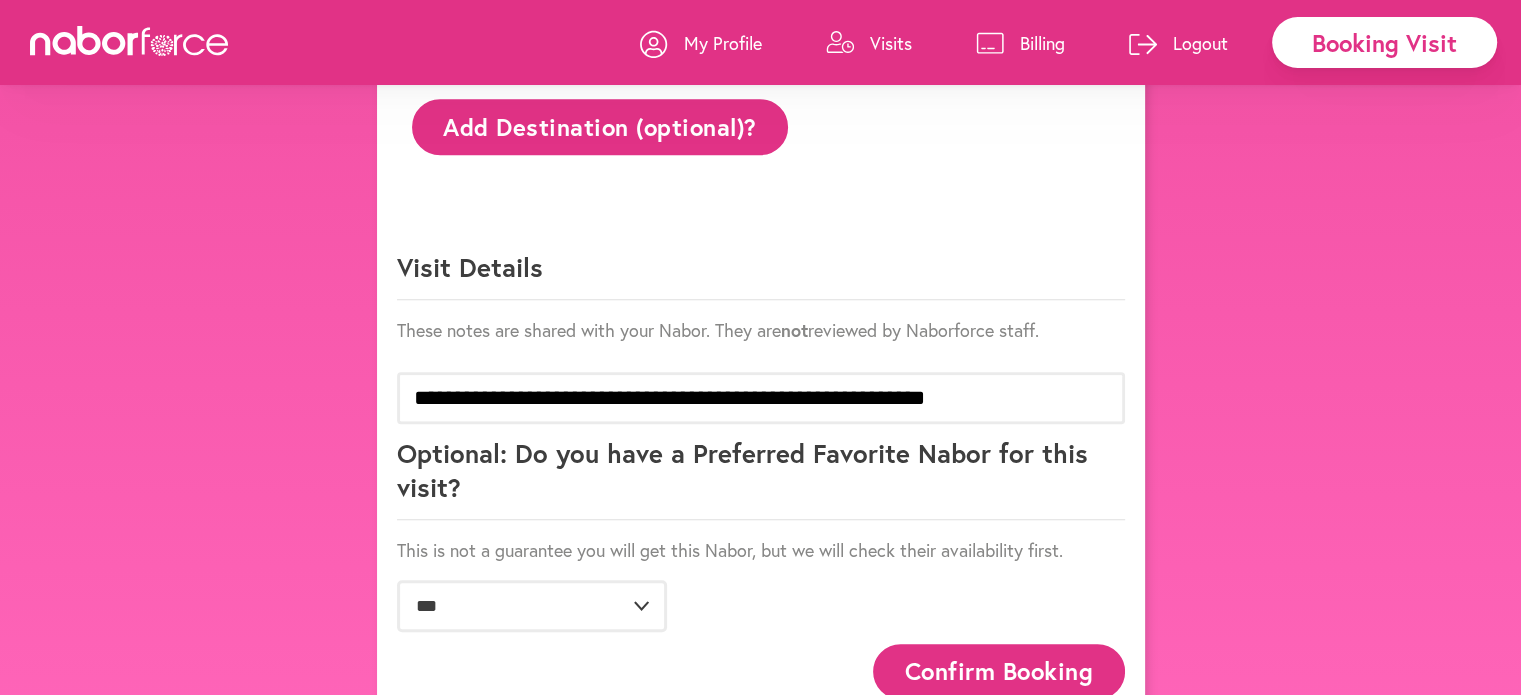 click on "Confirm Booking" at bounding box center (999, 671) 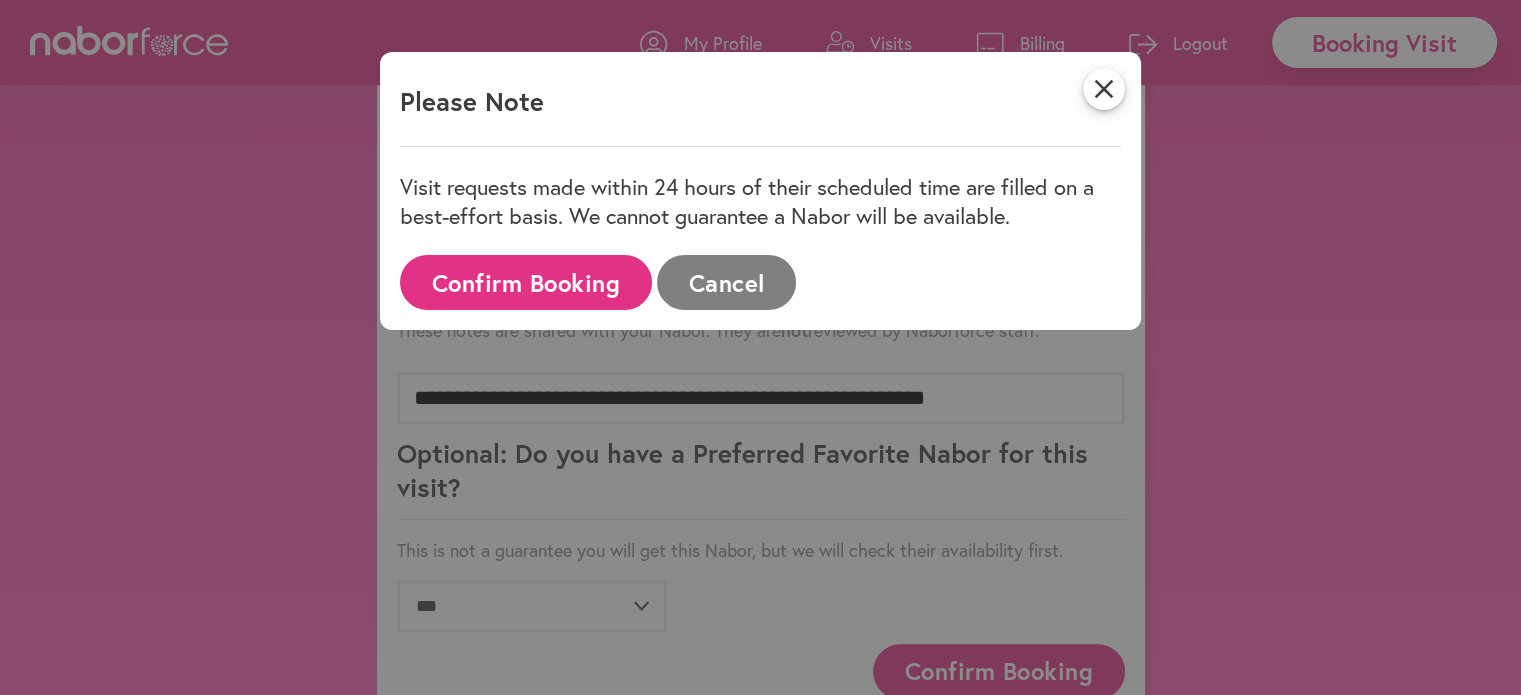 click on "Confirm Booking" at bounding box center [526, 282] 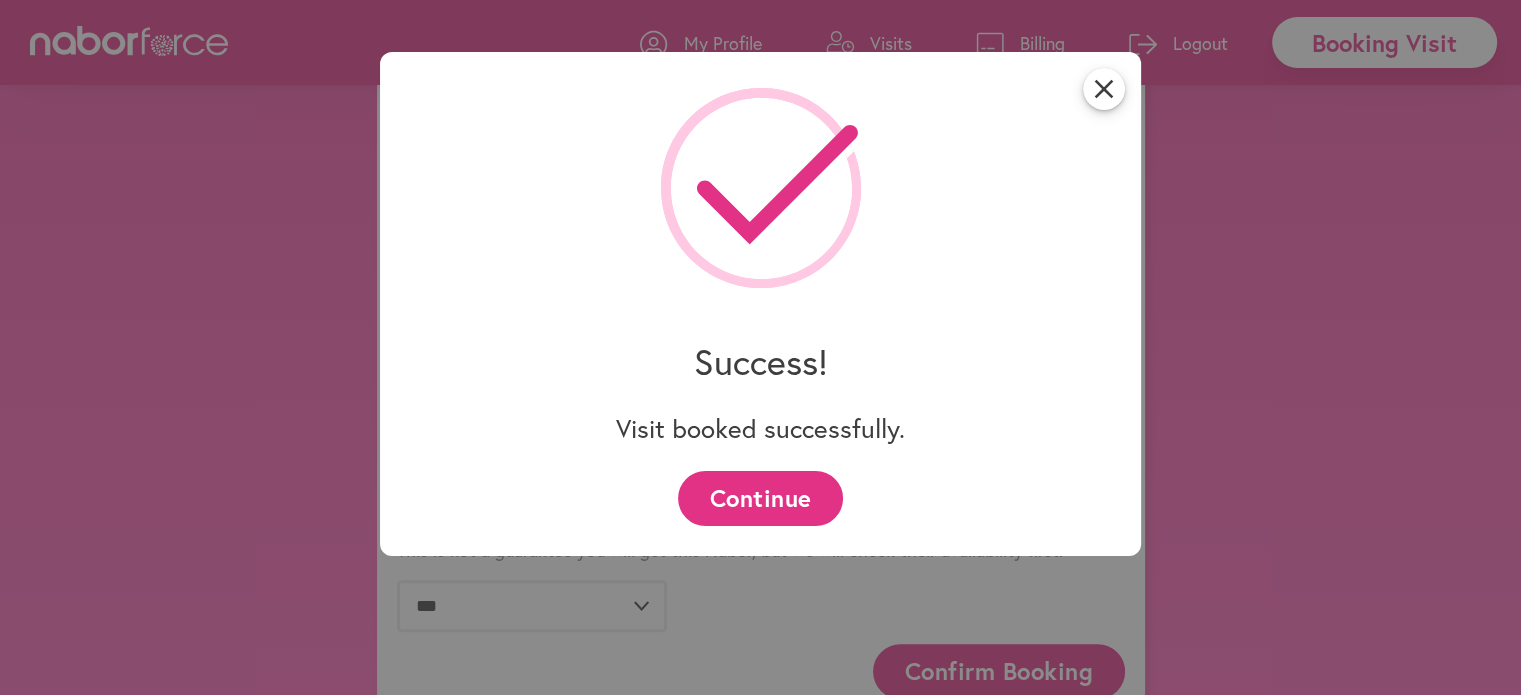 click on "Continue" at bounding box center [760, 498] 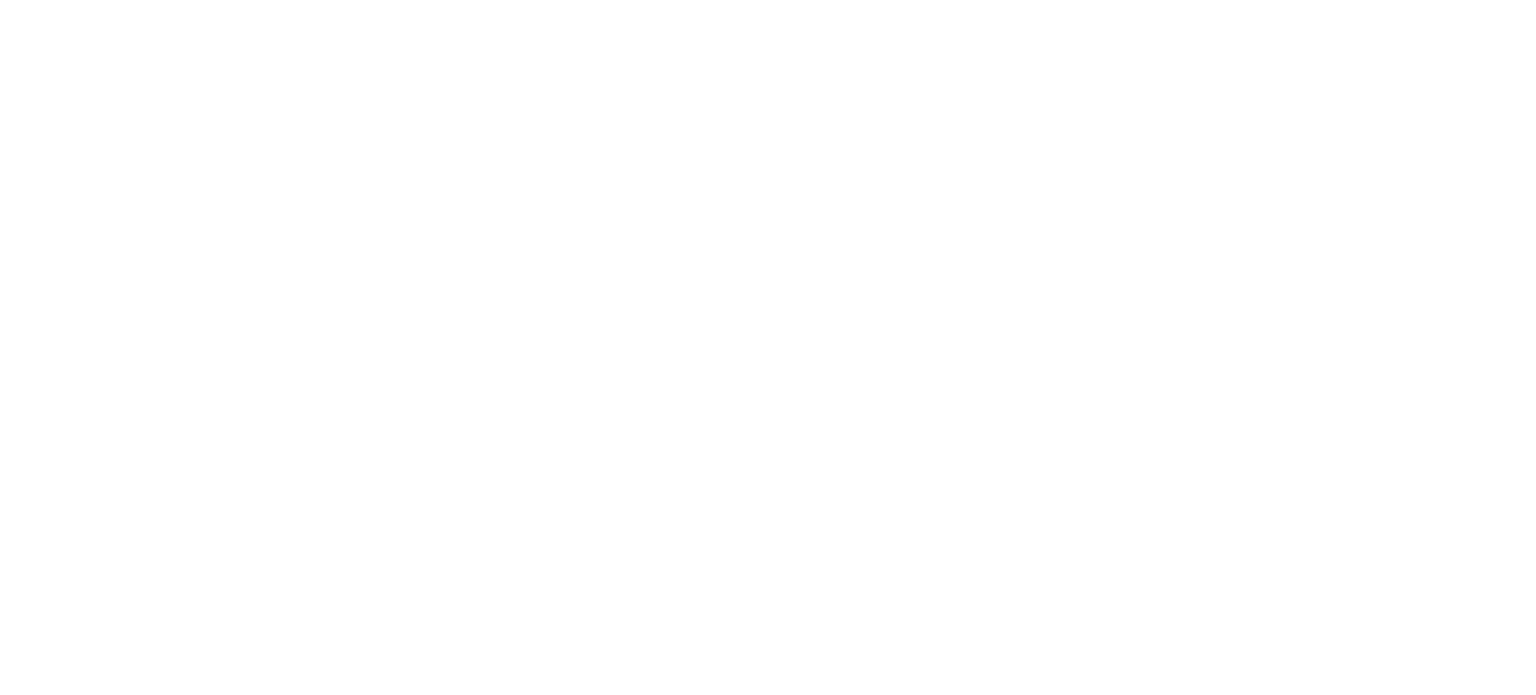 scroll, scrollTop: 0, scrollLeft: 0, axis: both 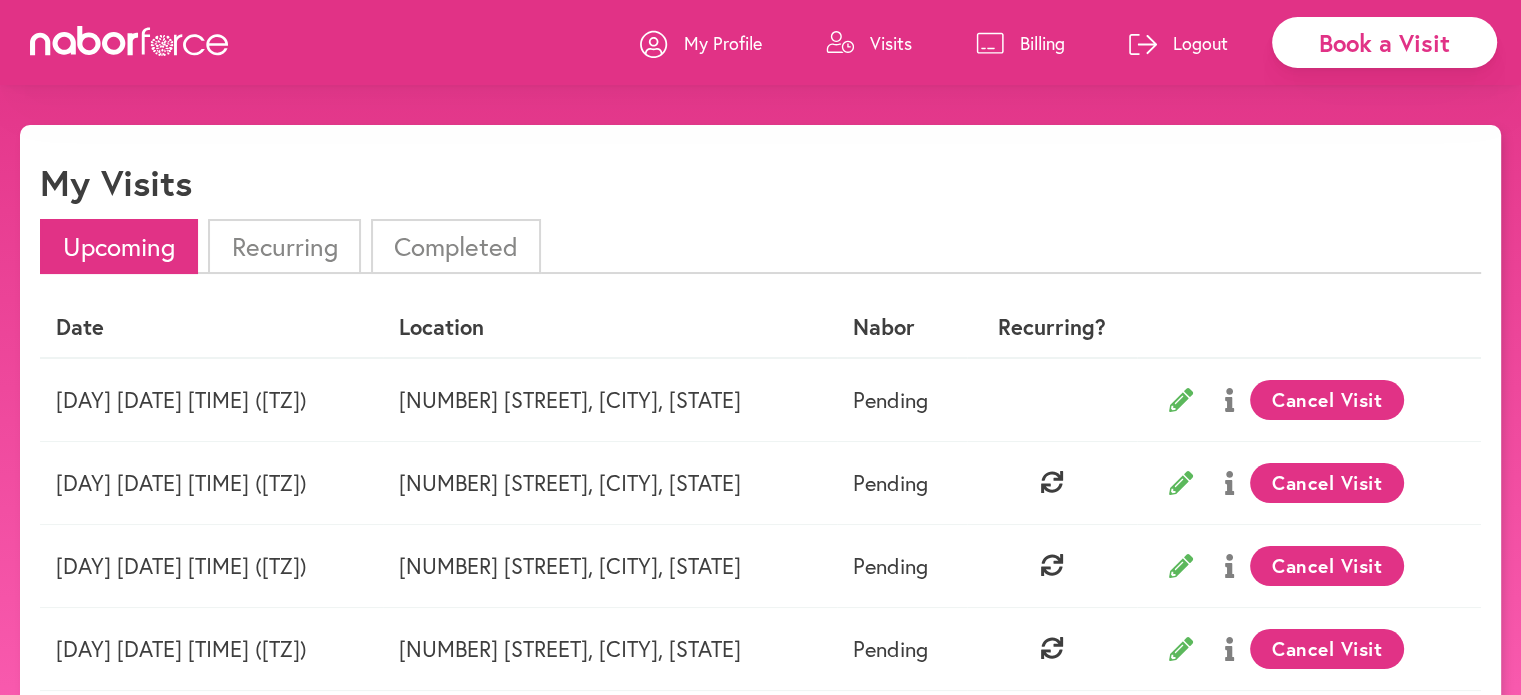 click on "close Book a Visit My Profile Visits Billing Logout close My Visits Upcoming Recurring Completed Date Location Nabor Recurring? Thursday 07/17 2:15 PM (EDT) 200 Village Pkwy NE, Marietta, GA Pending Cancel Visit Tuesday 07/22 1:30 PM (EDT) 200 Village Pkwy NE, Marietta, GA Pending Cancel Visit Tuesday 07/29 1:30 PM (EDT) 200 Village Pkwy NE, Marietta, GA Pending Cancel Visit Tuesday 08/05 1:30 PM (EDT) 200 Village Pkwy NE, Marietta, GA Pending Cancel Visit Tuesday 08/12 1:30 PM (EDT) 200 Village Pkwy NE, Marietta, GA Pending Cancel Visit Book a Visit" at bounding box center [760, 448] 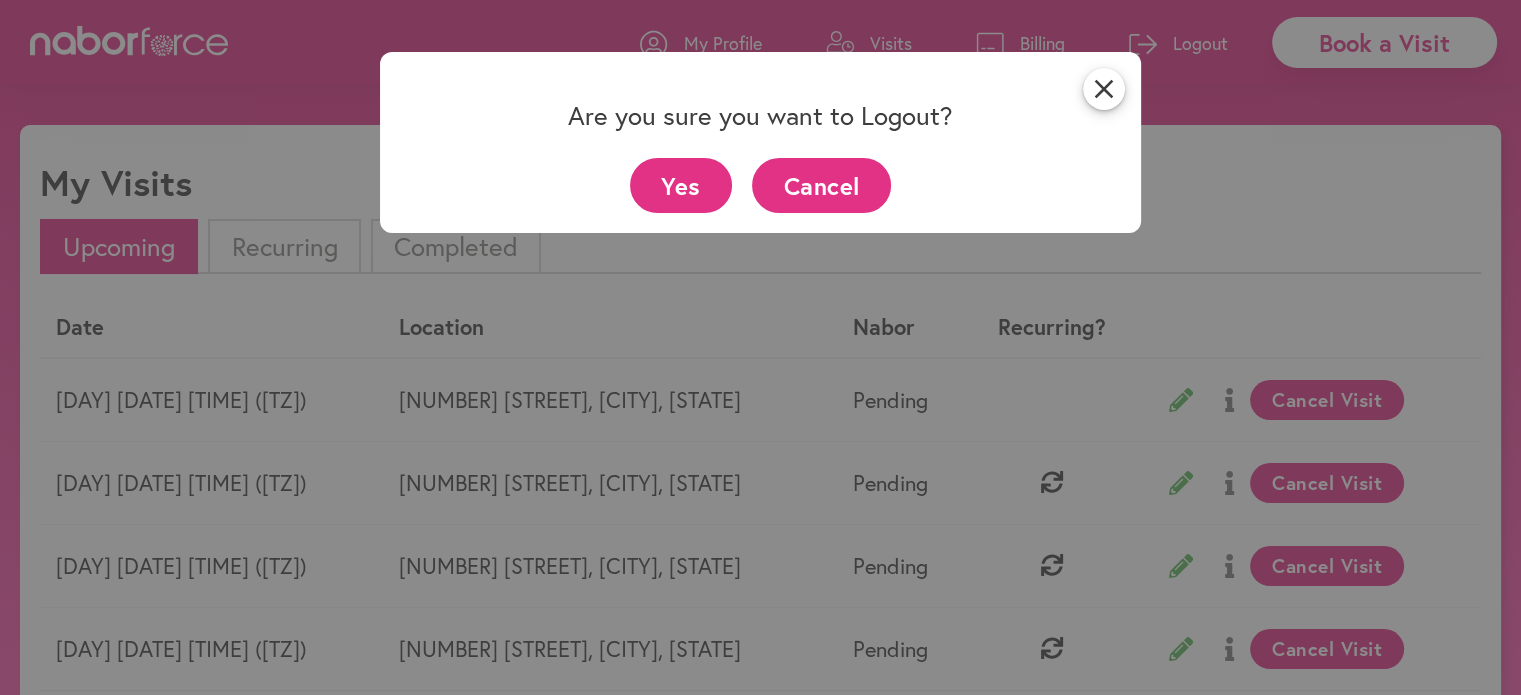 click on "Yes" at bounding box center [681, 185] 